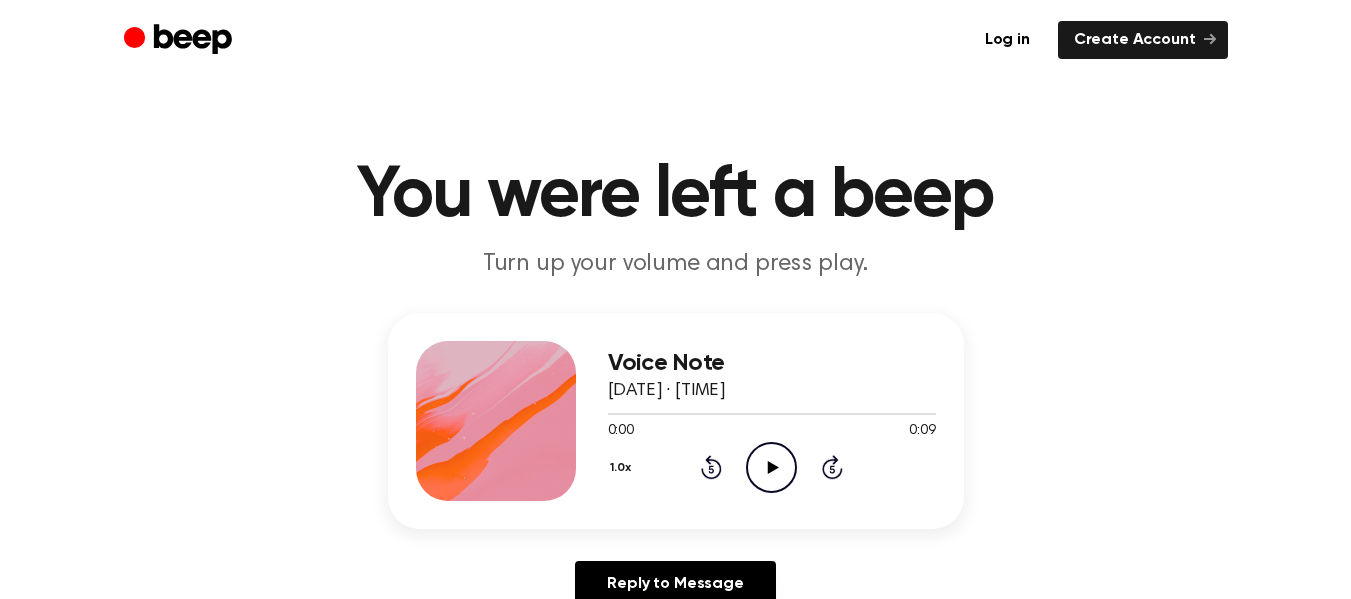 scroll, scrollTop: 0, scrollLeft: 0, axis: both 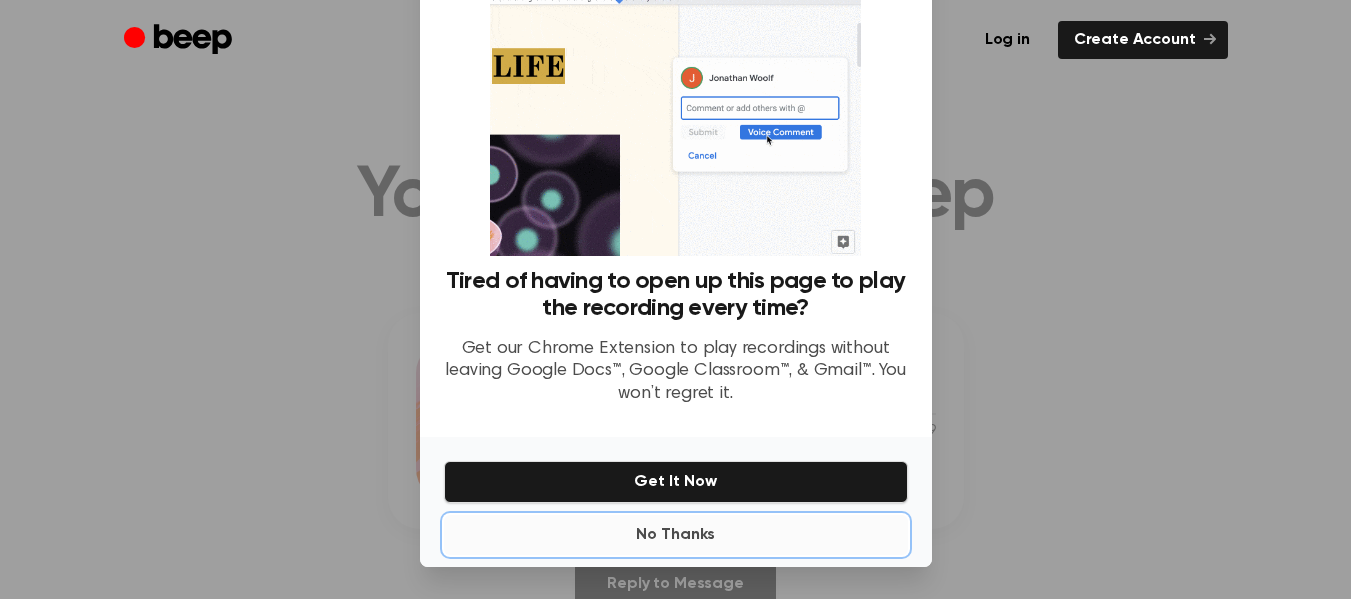 click on "No Thanks" at bounding box center [676, 535] 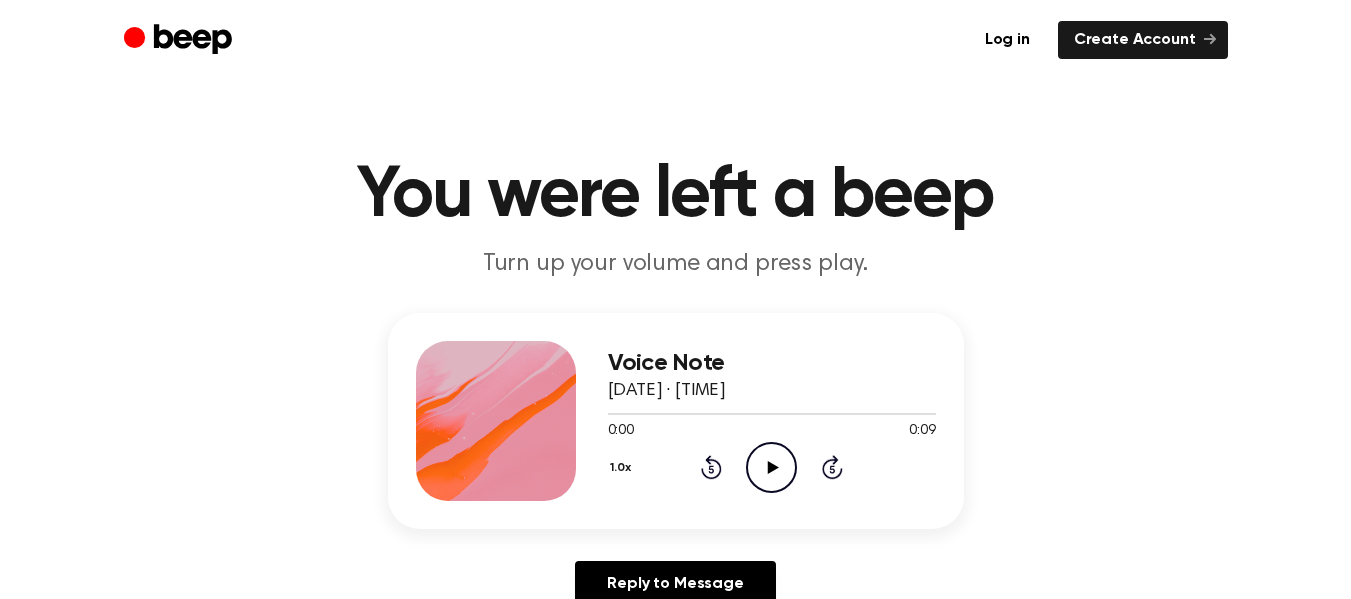 click on "Play Audio" 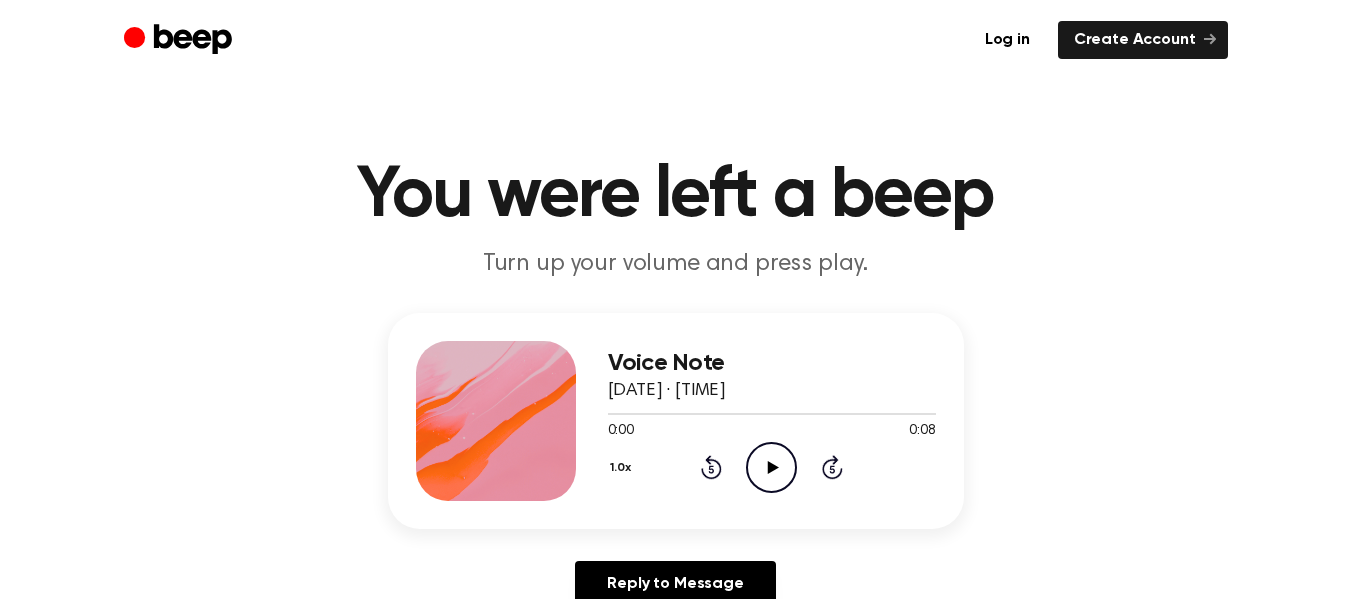 scroll, scrollTop: 0, scrollLeft: 0, axis: both 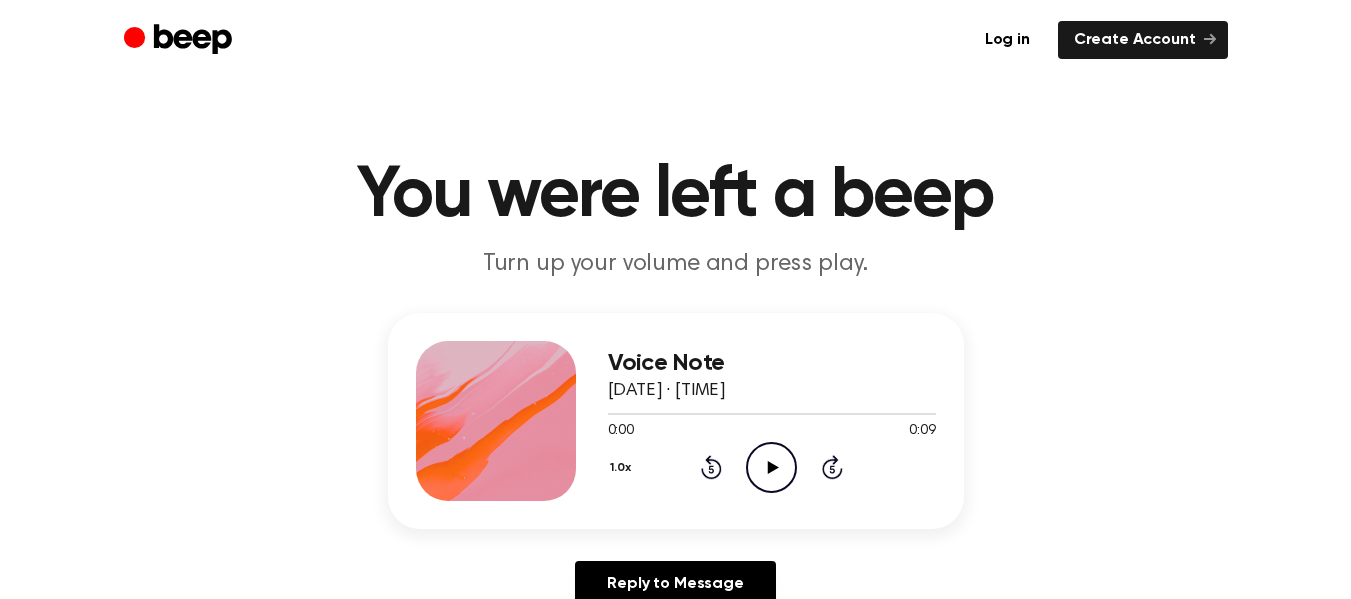 click on "Play Audio" 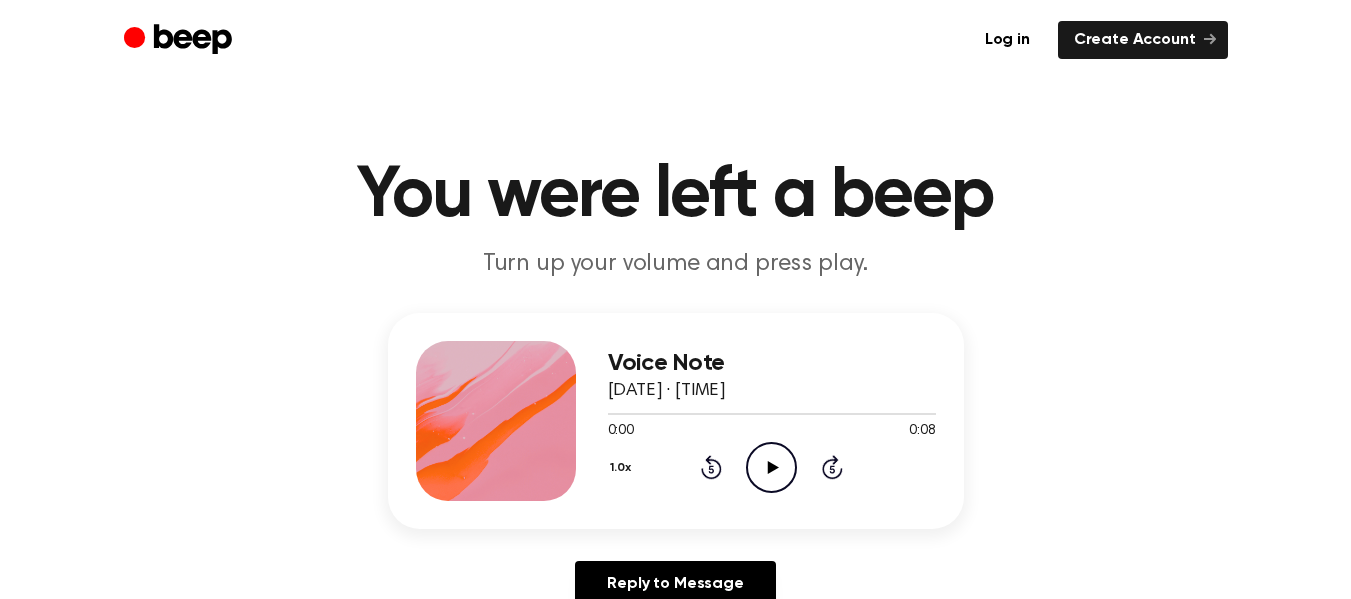 scroll, scrollTop: 0, scrollLeft: 0, axis: both 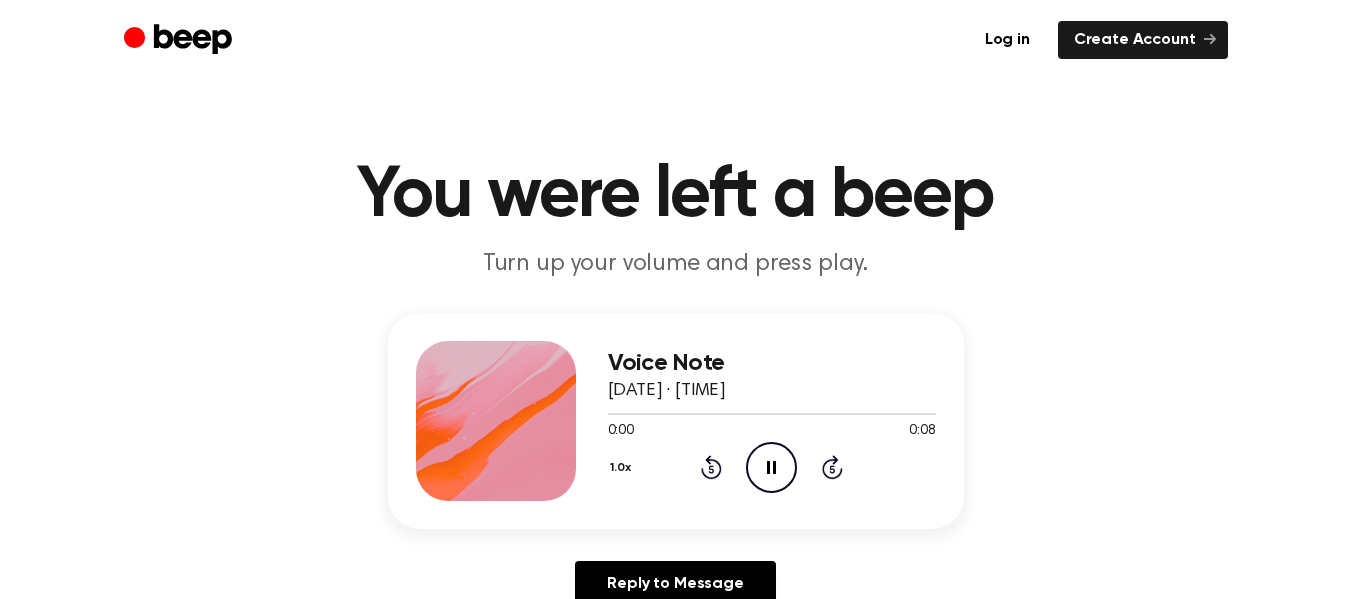 click 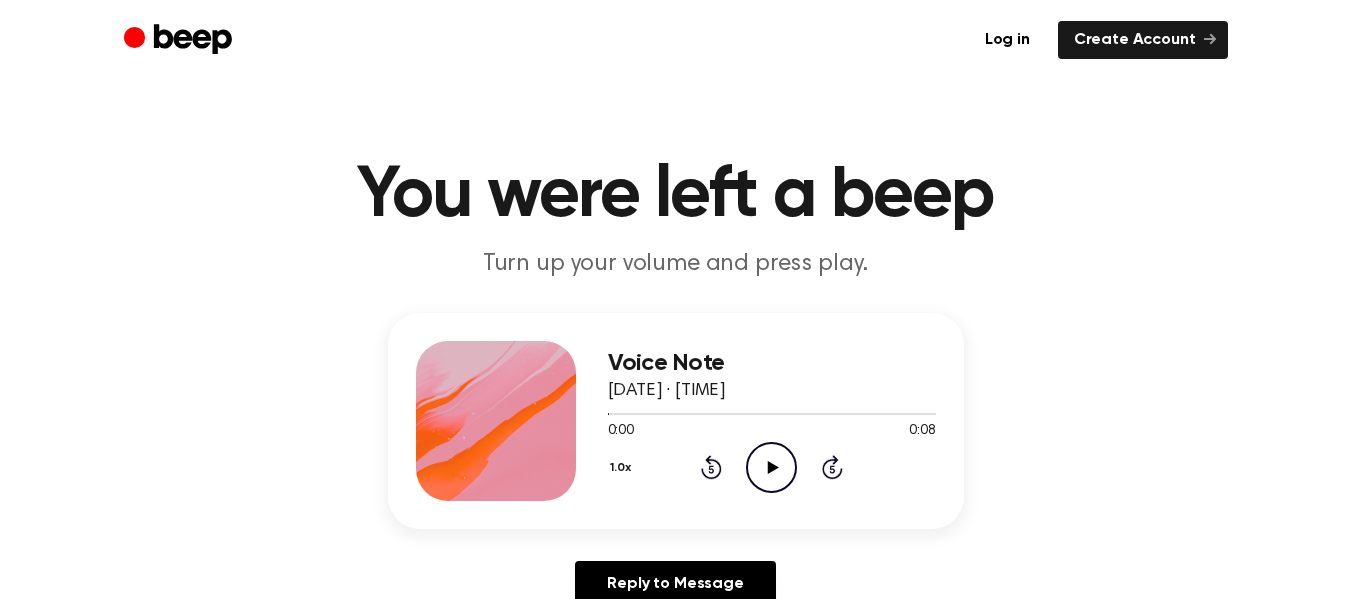 click 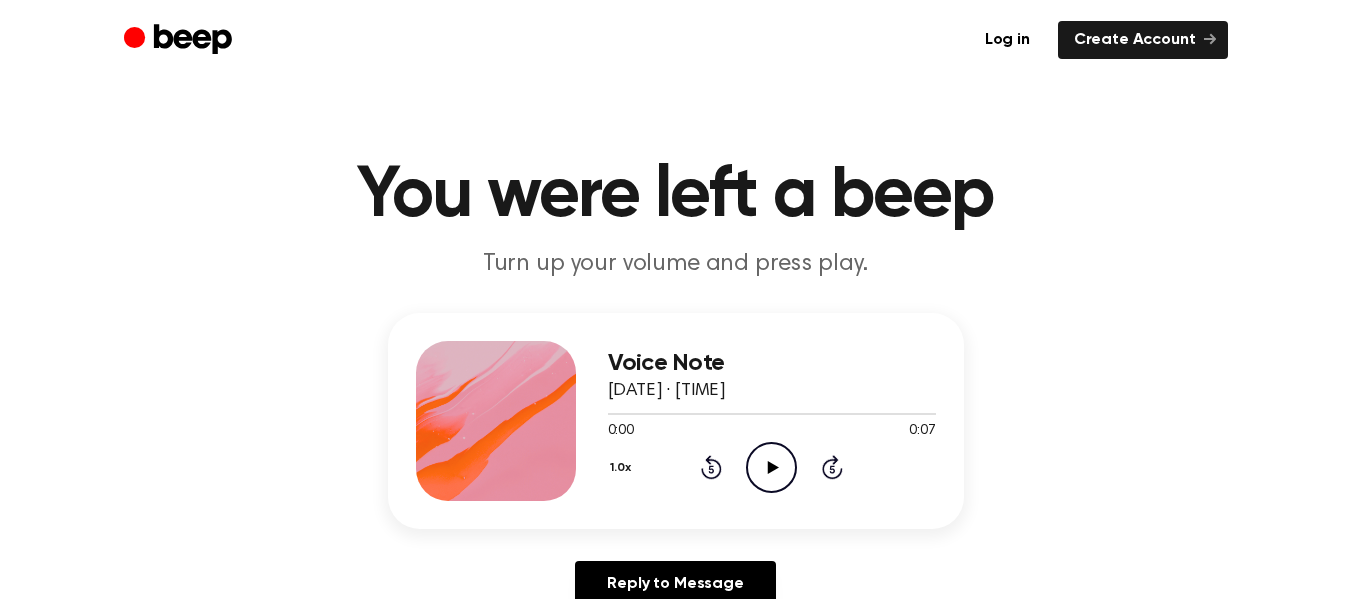 scroll, scrollTop: 0, scrollLeft: 0, axis: both 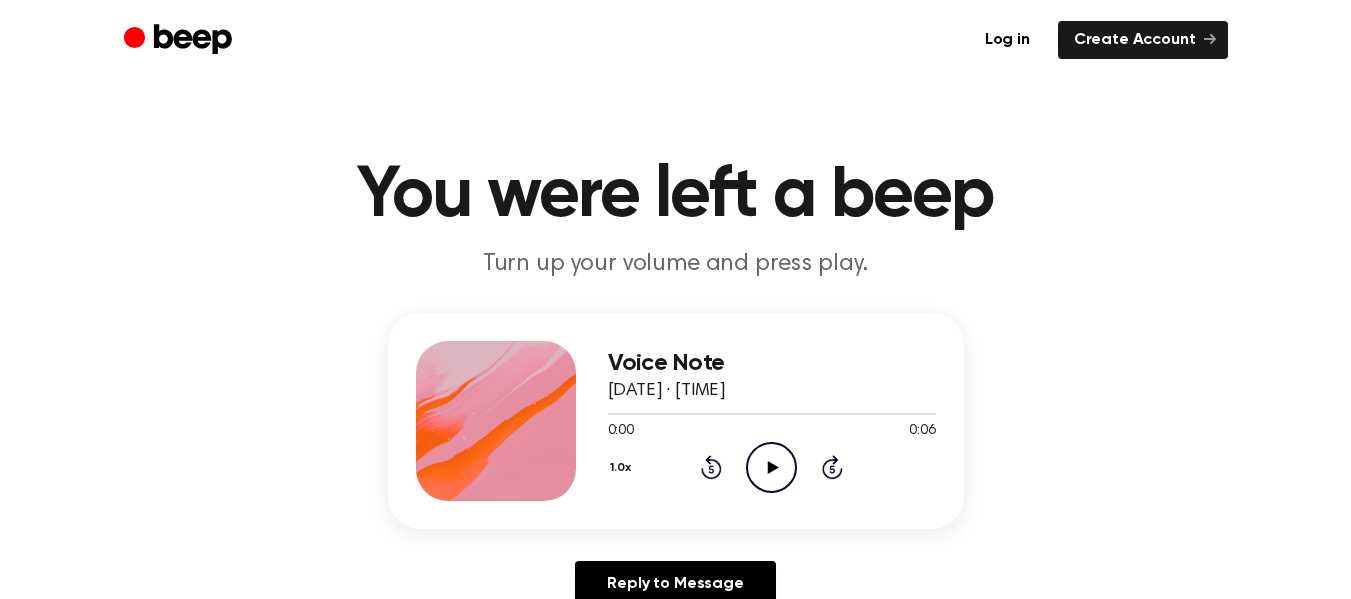 click on "Play Audio" 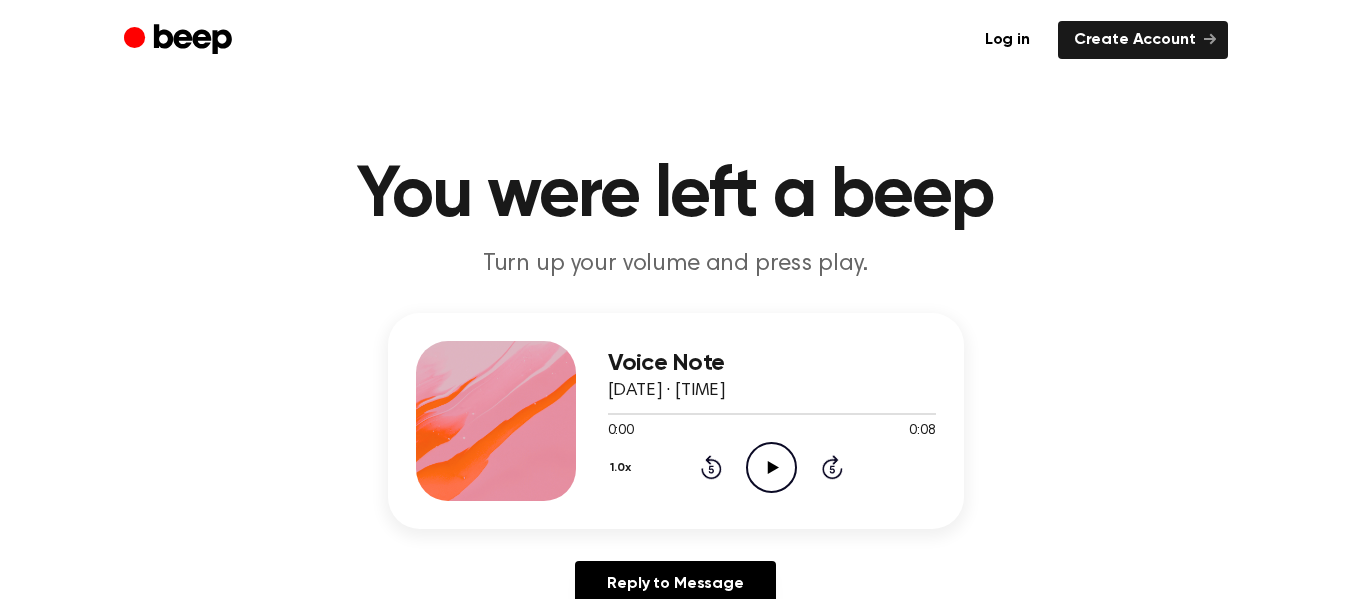 scroll, scrollTop: 0, scrollLeft: 0, axis: both 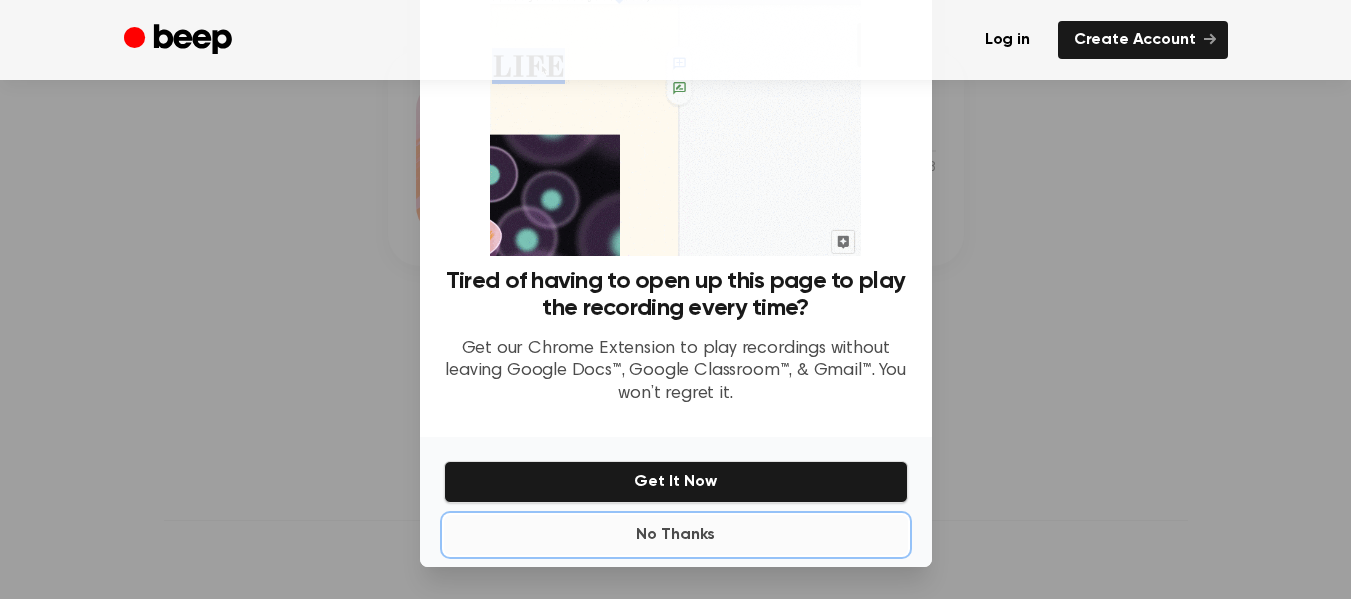 click on "No Thanks" at bounding box center [676, 535] 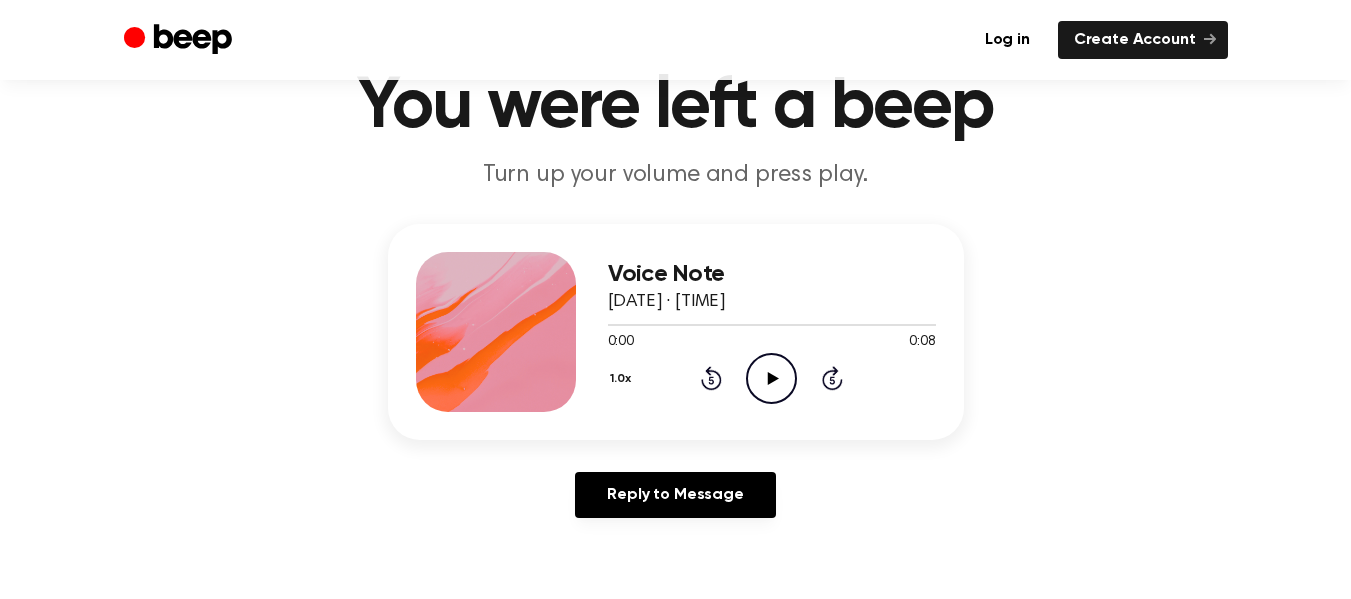 scroll, scrollTop: 88, scrollLeft: 0, axis: vertical 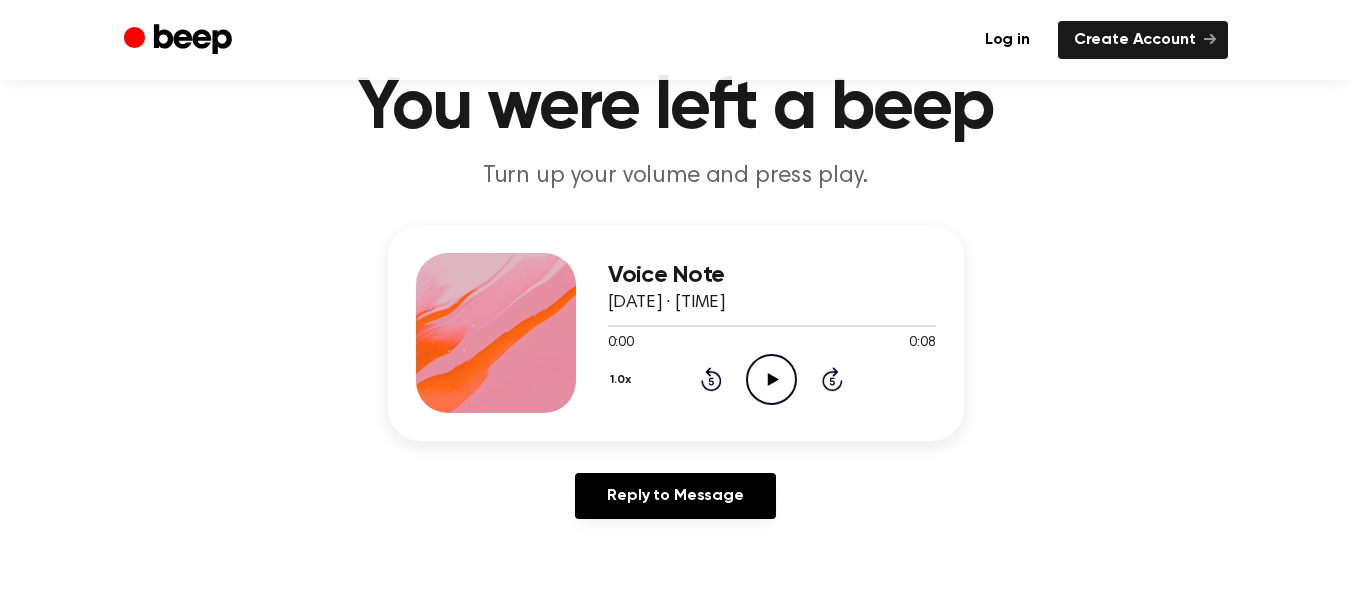 click on "Play Audio" 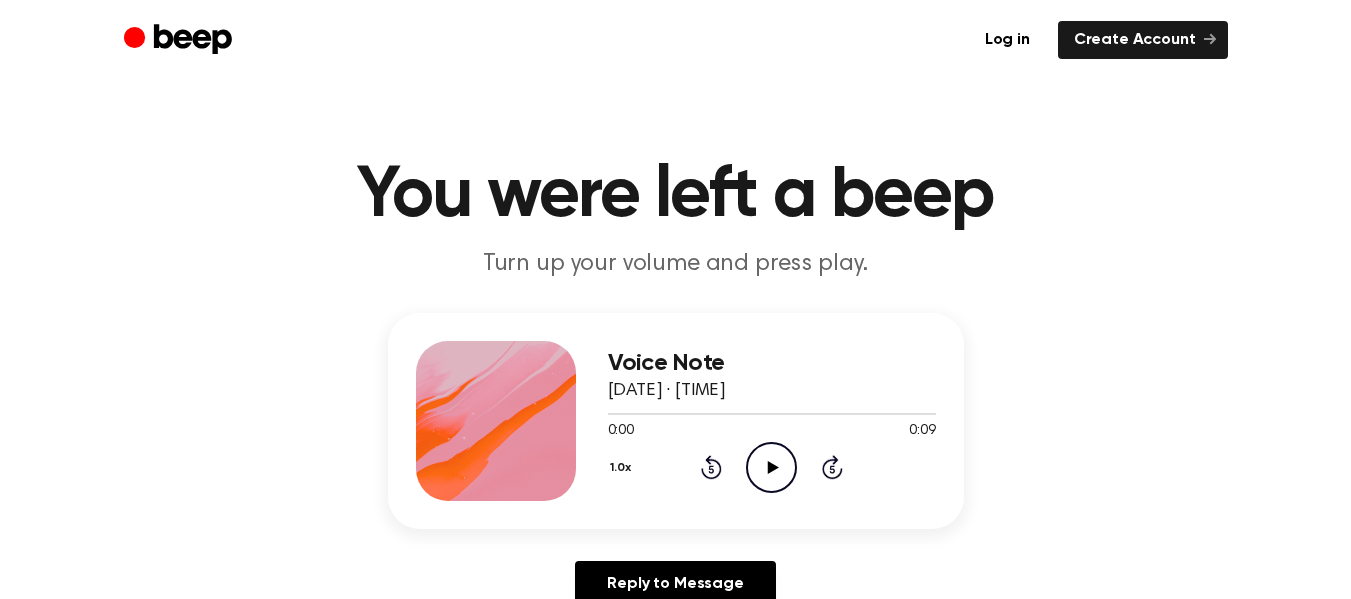 scroll, scrollTop: 0, scrollLeft: 0, axis: both 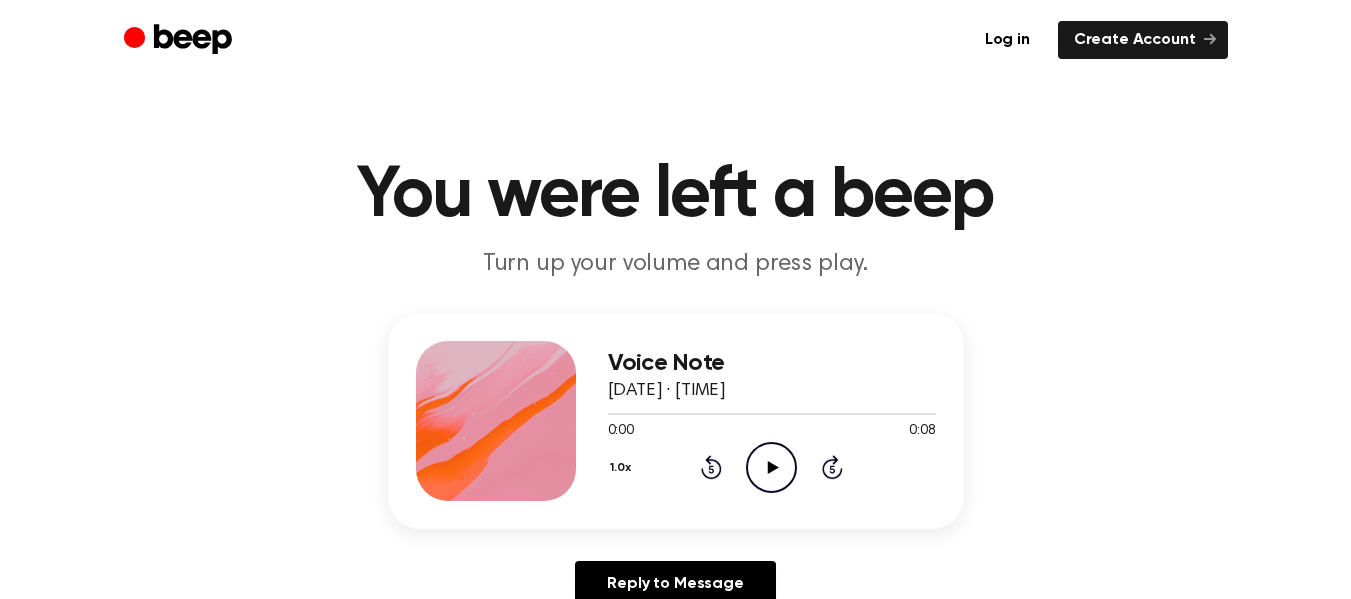 click on "Play Audio" 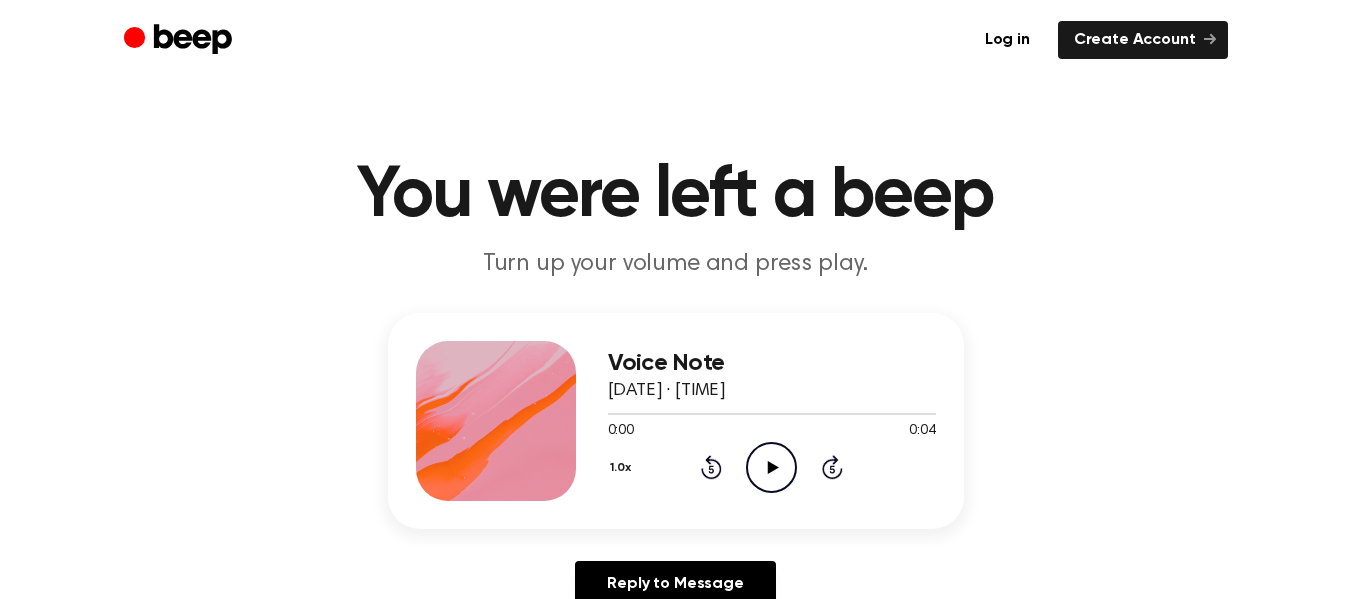 scroll, scrollTop: 0, scrollLeft: 0, axis: both 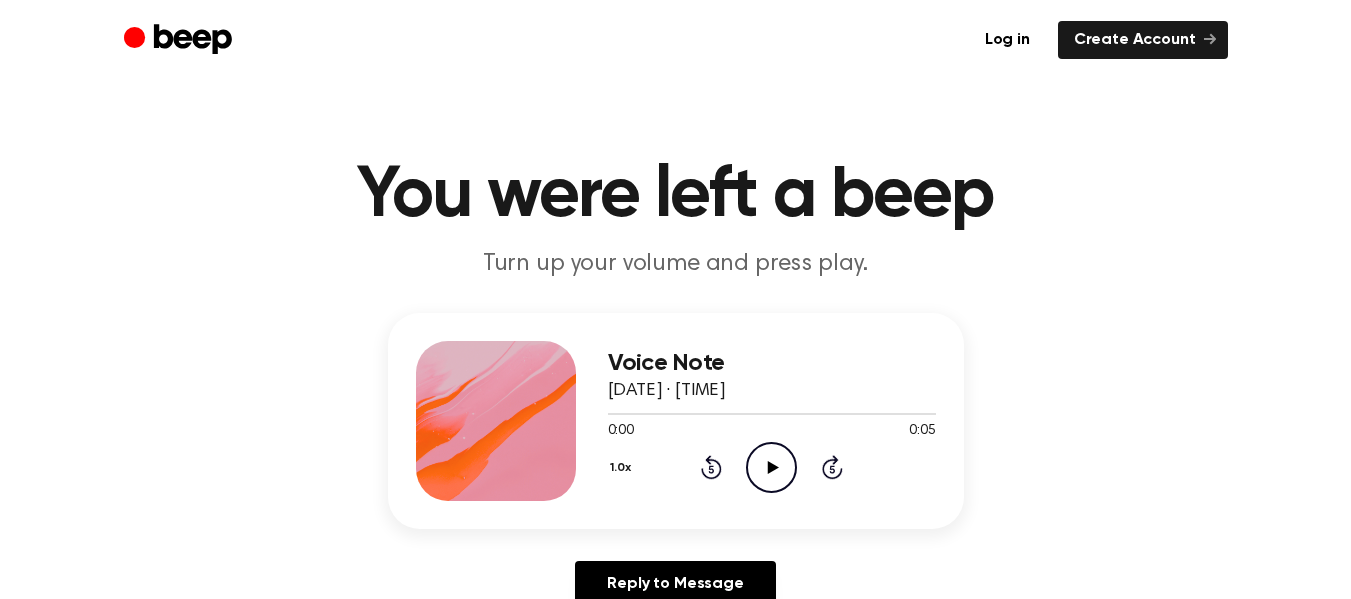 click on "Play Audio" 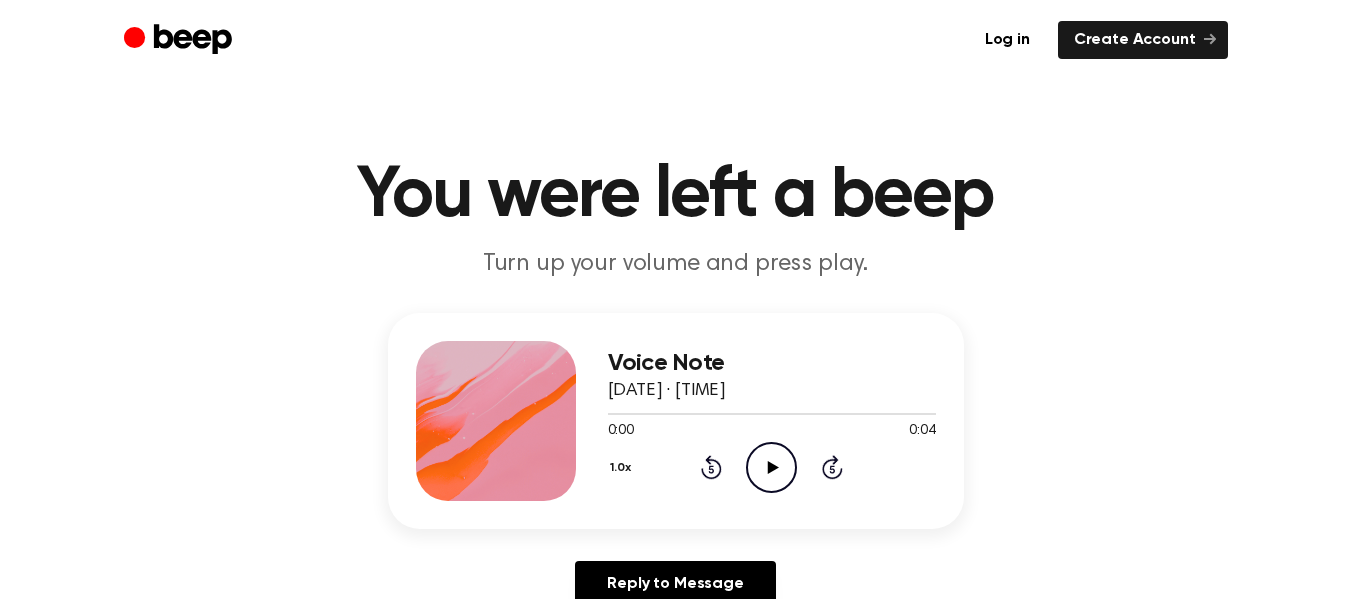 scroll, scrollTop: 0, scrollLeft: 0, axis: both 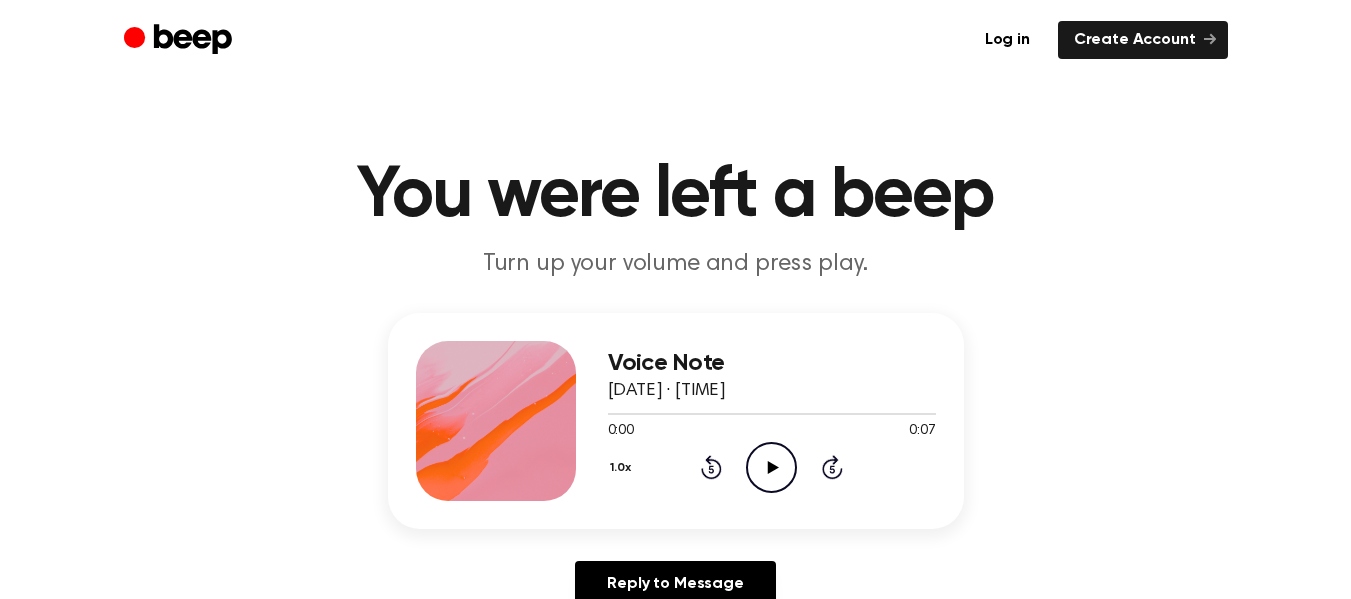 click 